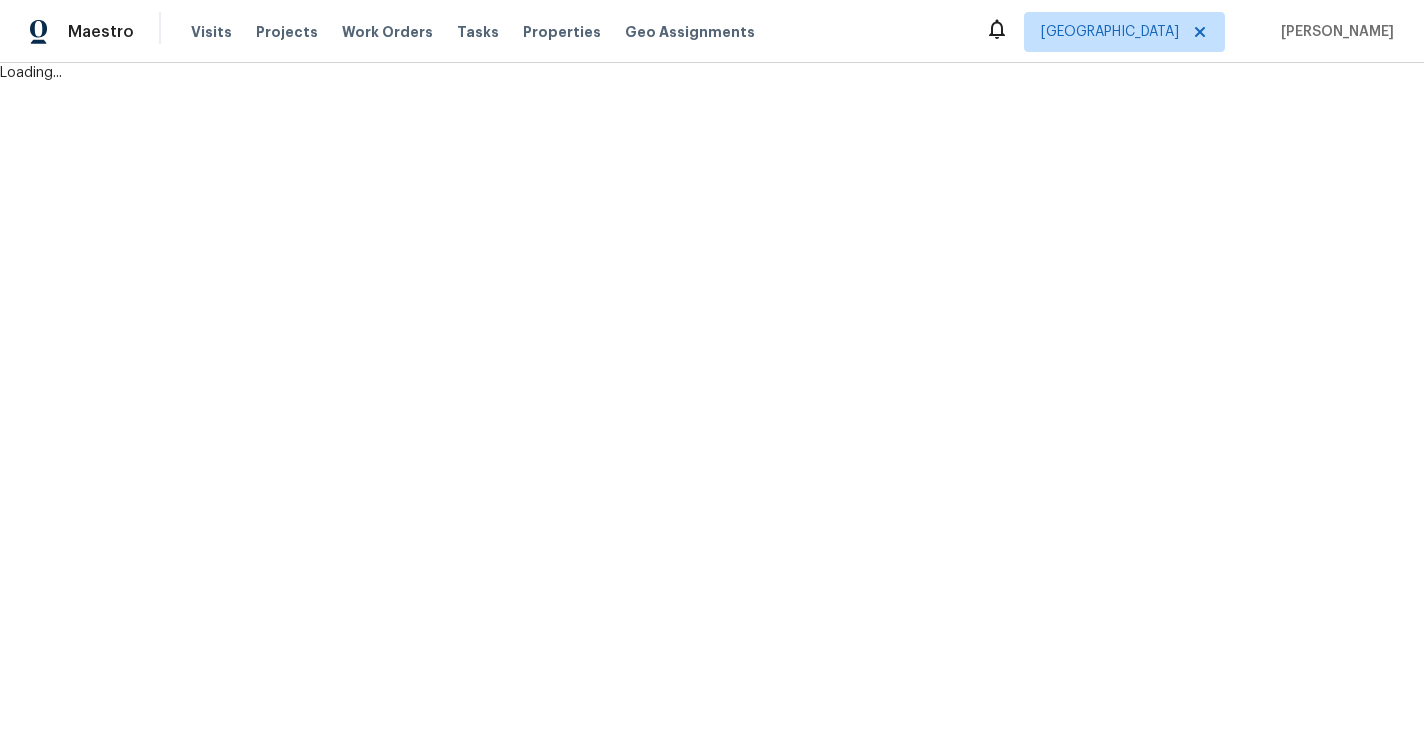 scroll, scrollTop: 0, scrollLeft: 0, axis: both 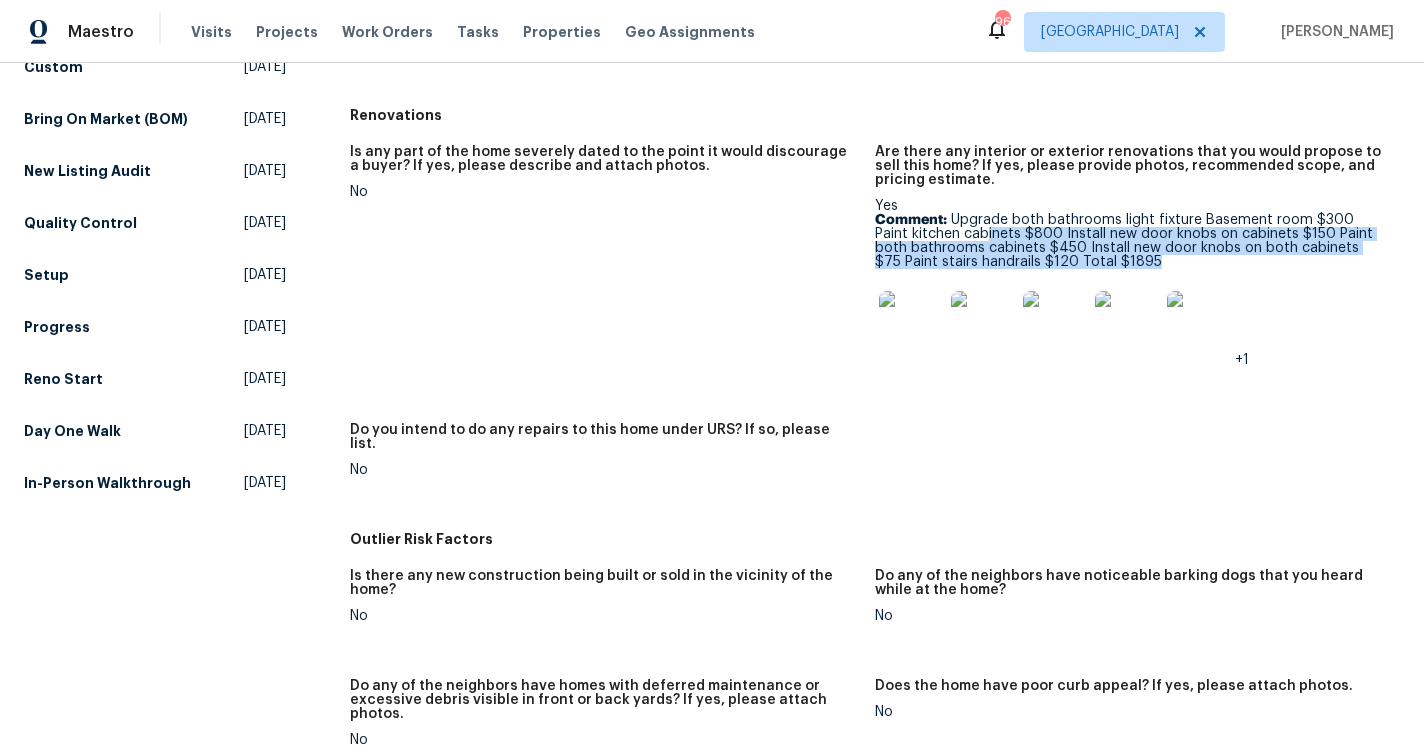 drag, startPoint x: 950, startPoint y: 218, endPoint x: 1100, endPoint y: 243, distance: 152.06906 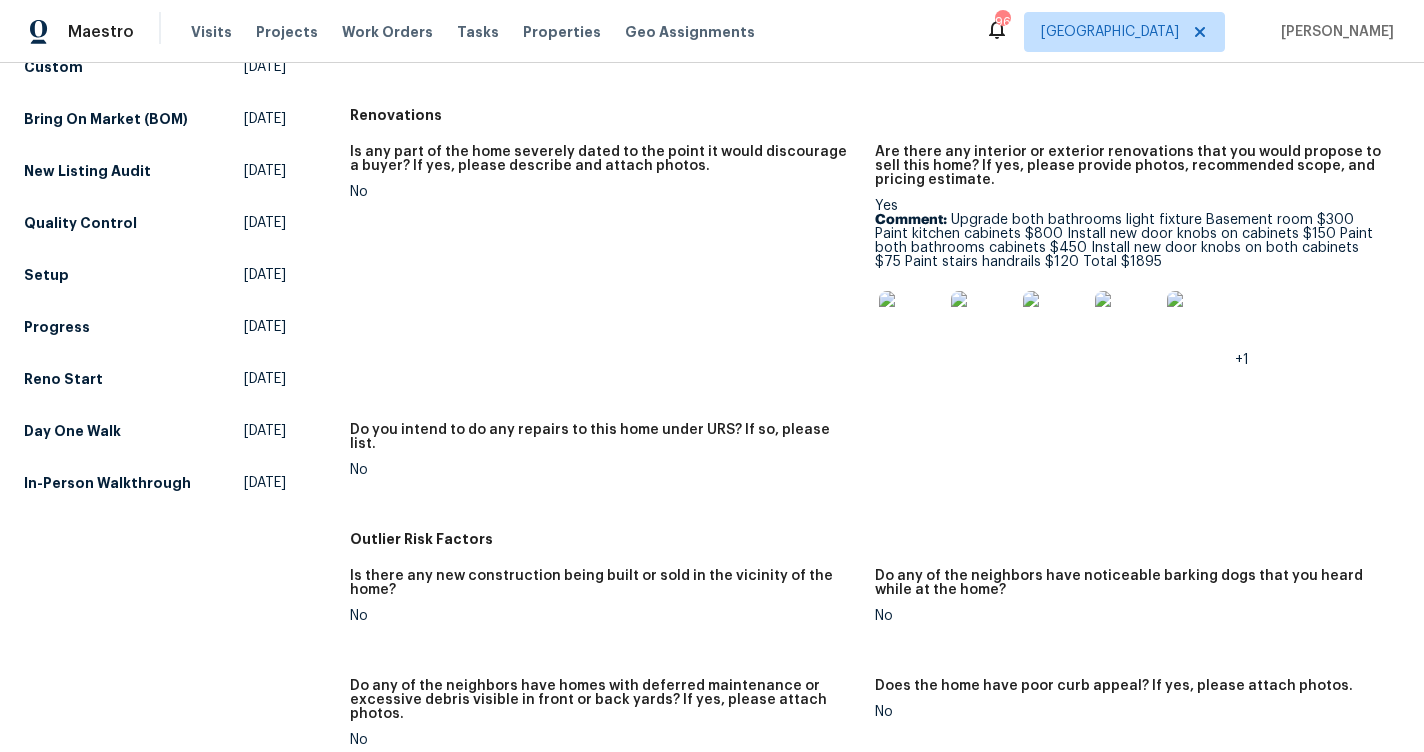 scroll, scrollTop: 0, scrollLeft: 0, axis: both 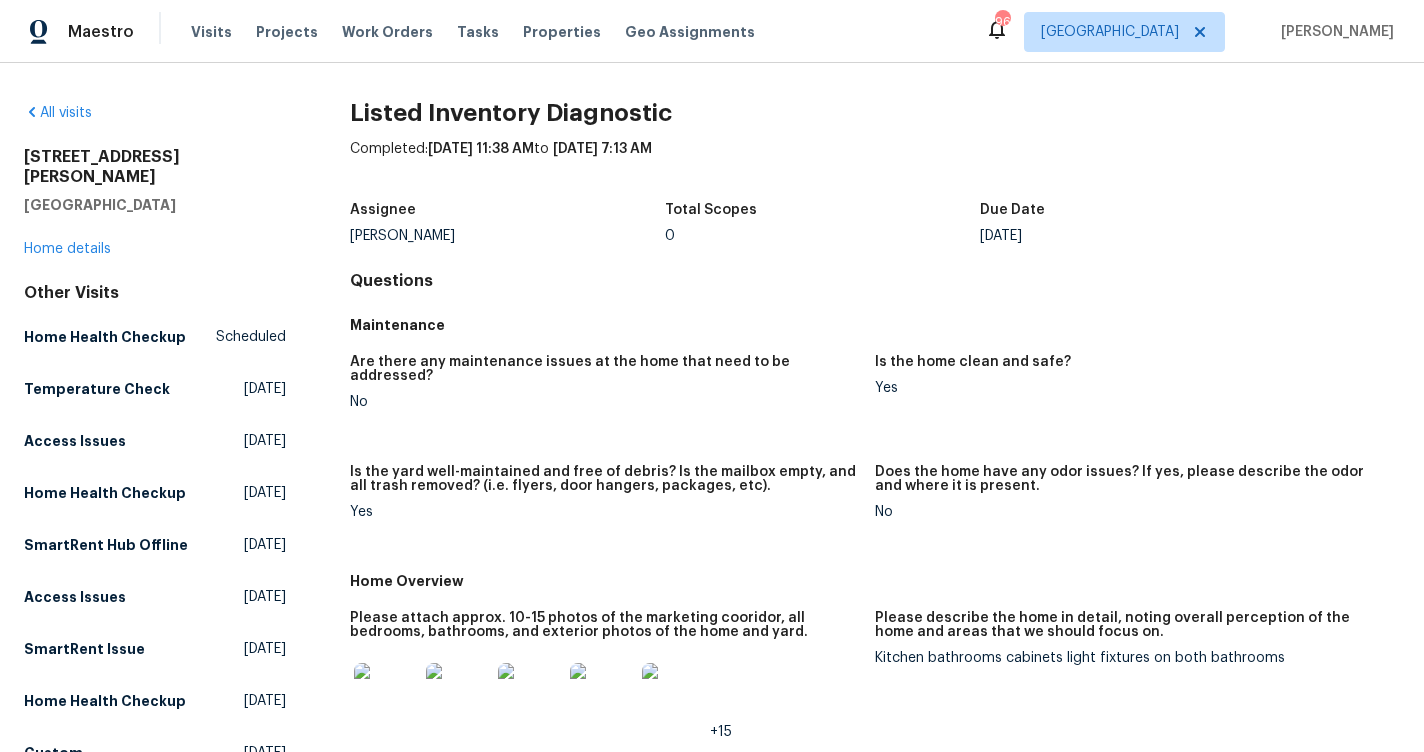 drag, startPoint x: 181, startPoint y: 188, endPoint x: 24, endPoint y: 158, distance: 159.84055 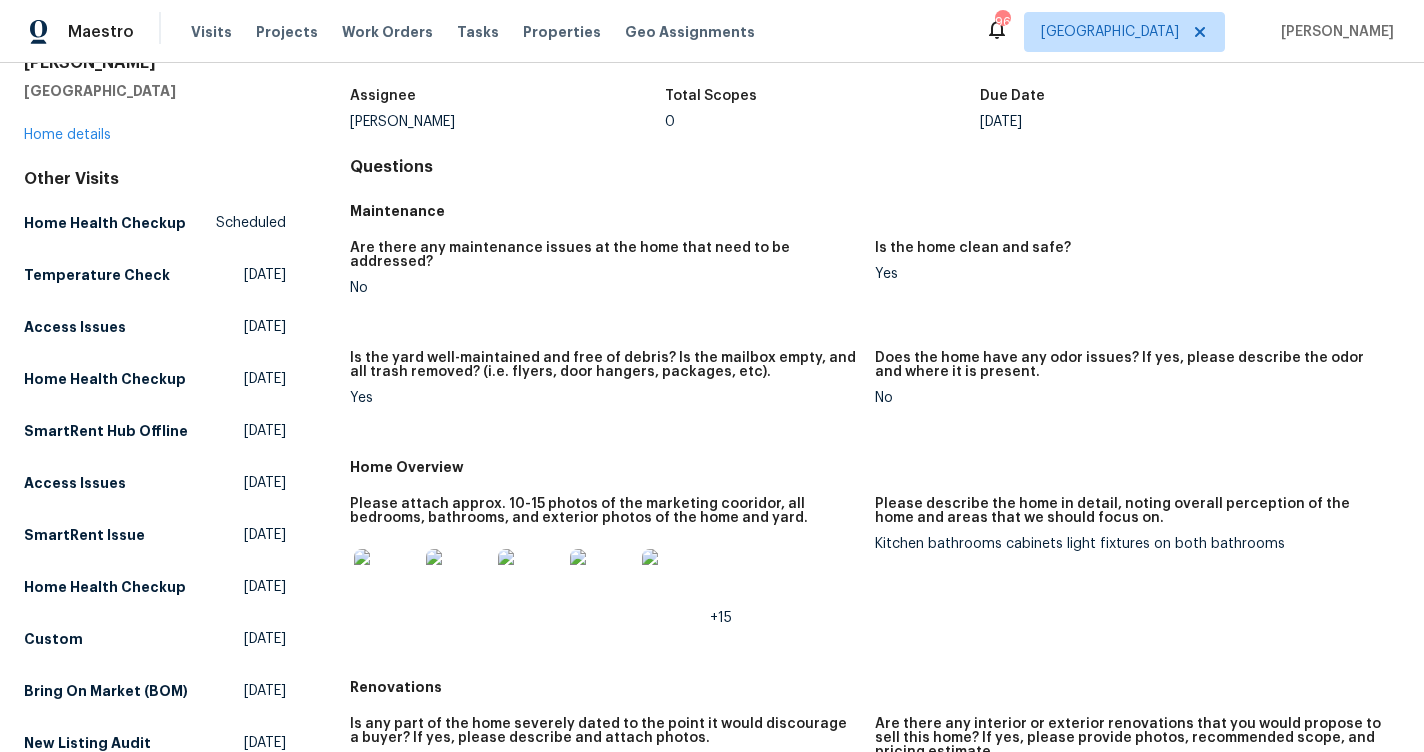scroll, scrollTop: 0, scrollLeft: 0, axis: both 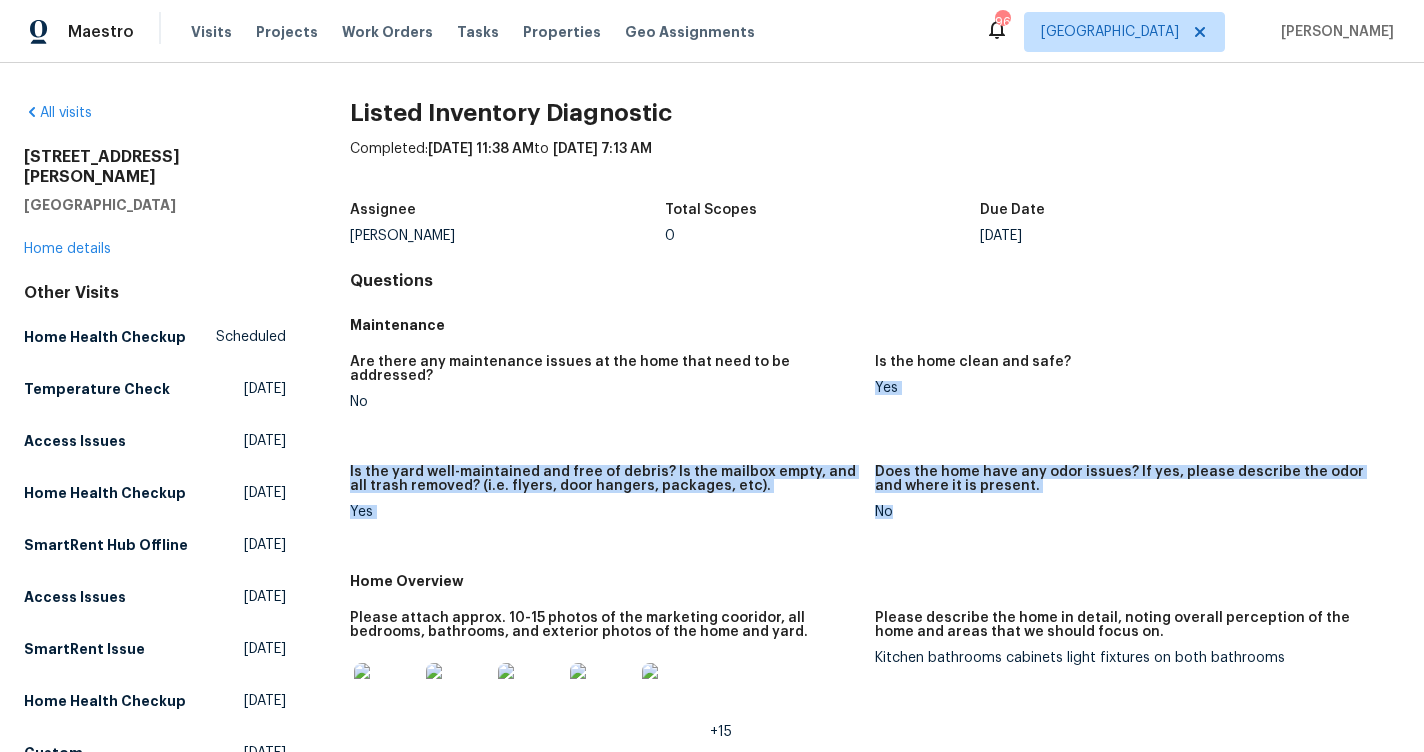 drag, startPoint x: 877, startPoint y: 383, endPoint x: 877, endPoint y: 547, distance: 164 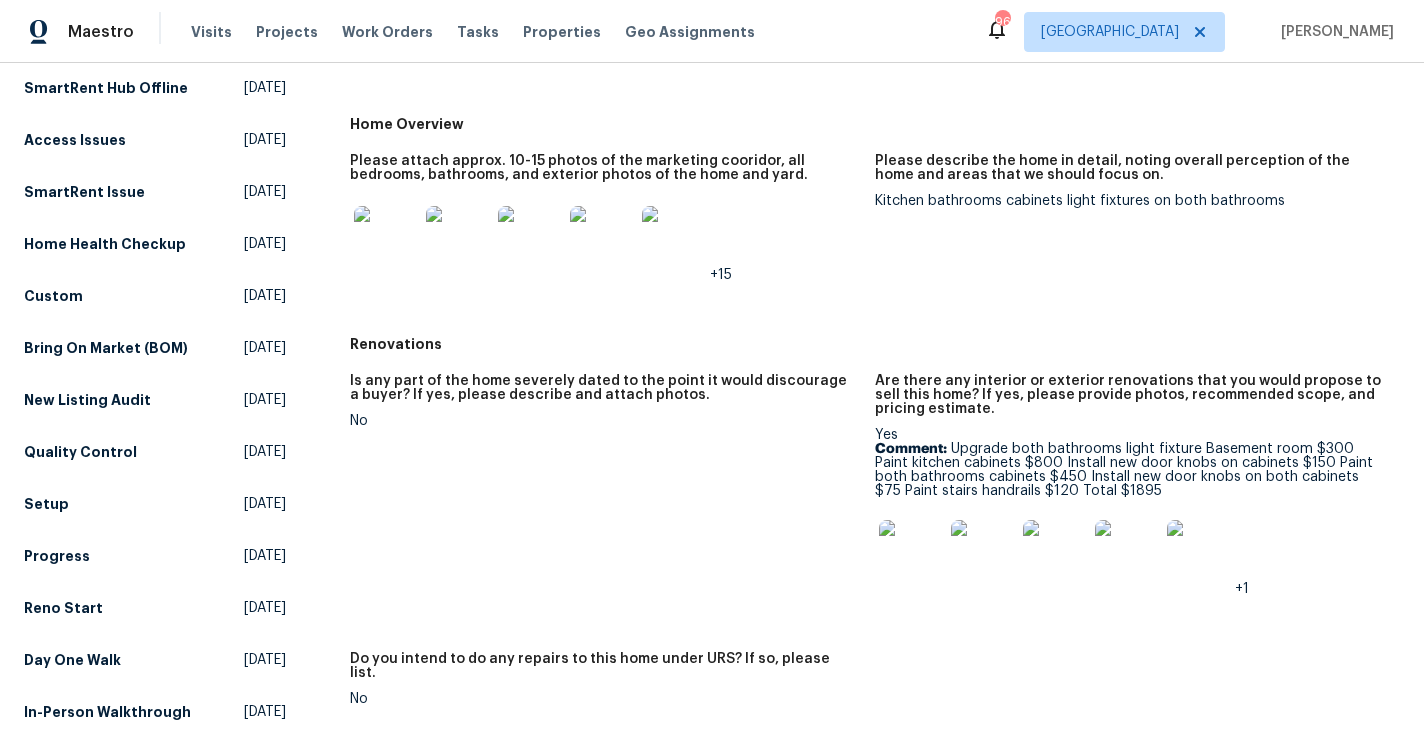 scroll, scrollTop: 482, scrollLeft: 0, axis: vertical 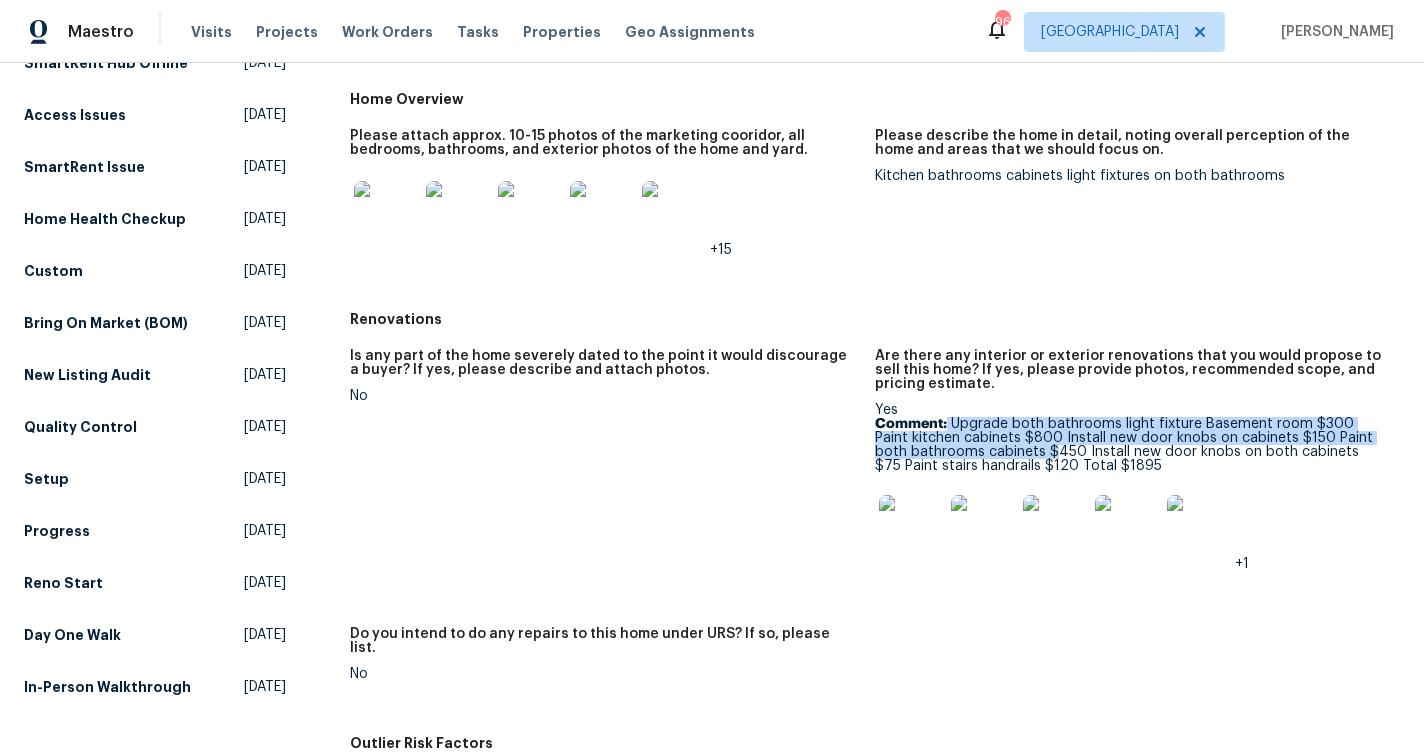 drag, startPoint x: 947, startPoint y: 406, endPoint x: 1017, endPoint y: 437, distance: 76.55717 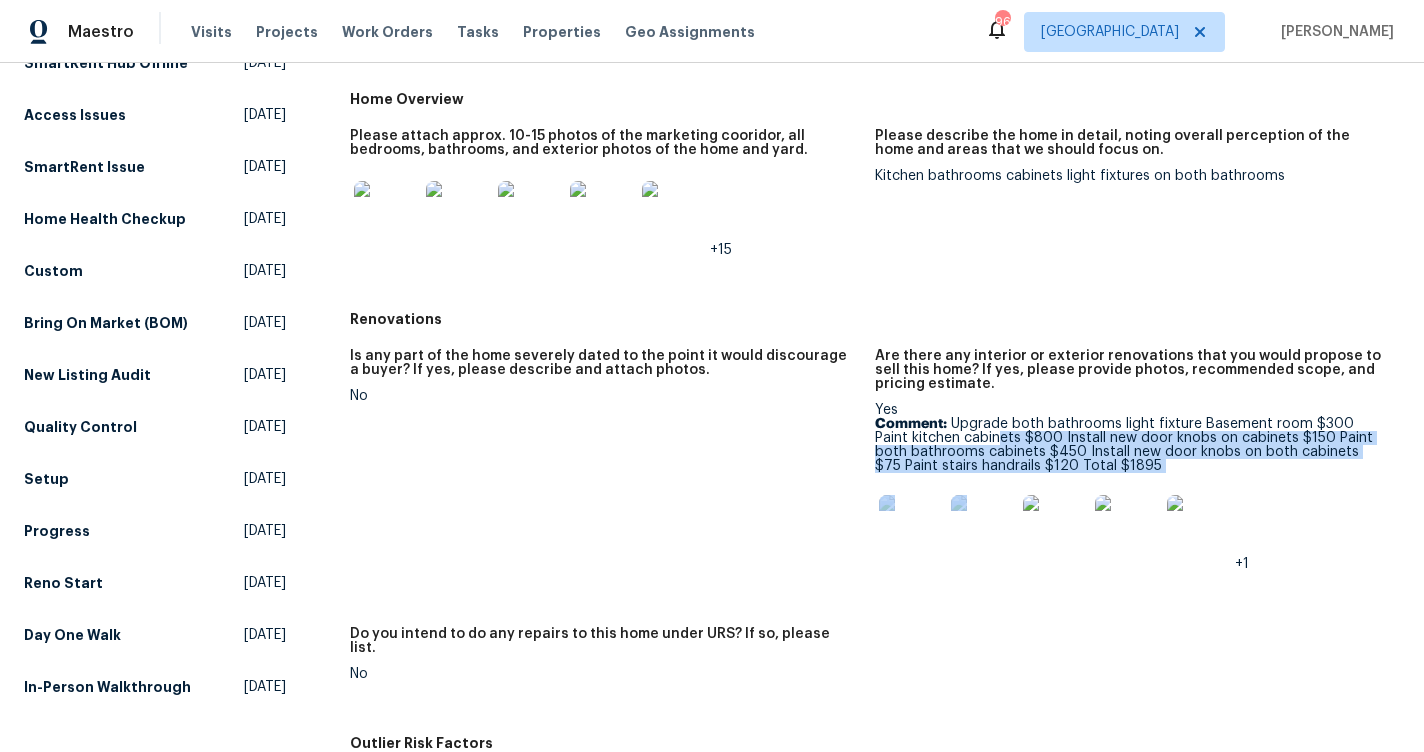 drag, startPoint x: 962, startPoint y: 427, endPoint x: 1070, endPoint y: 462, distance: 113.52973 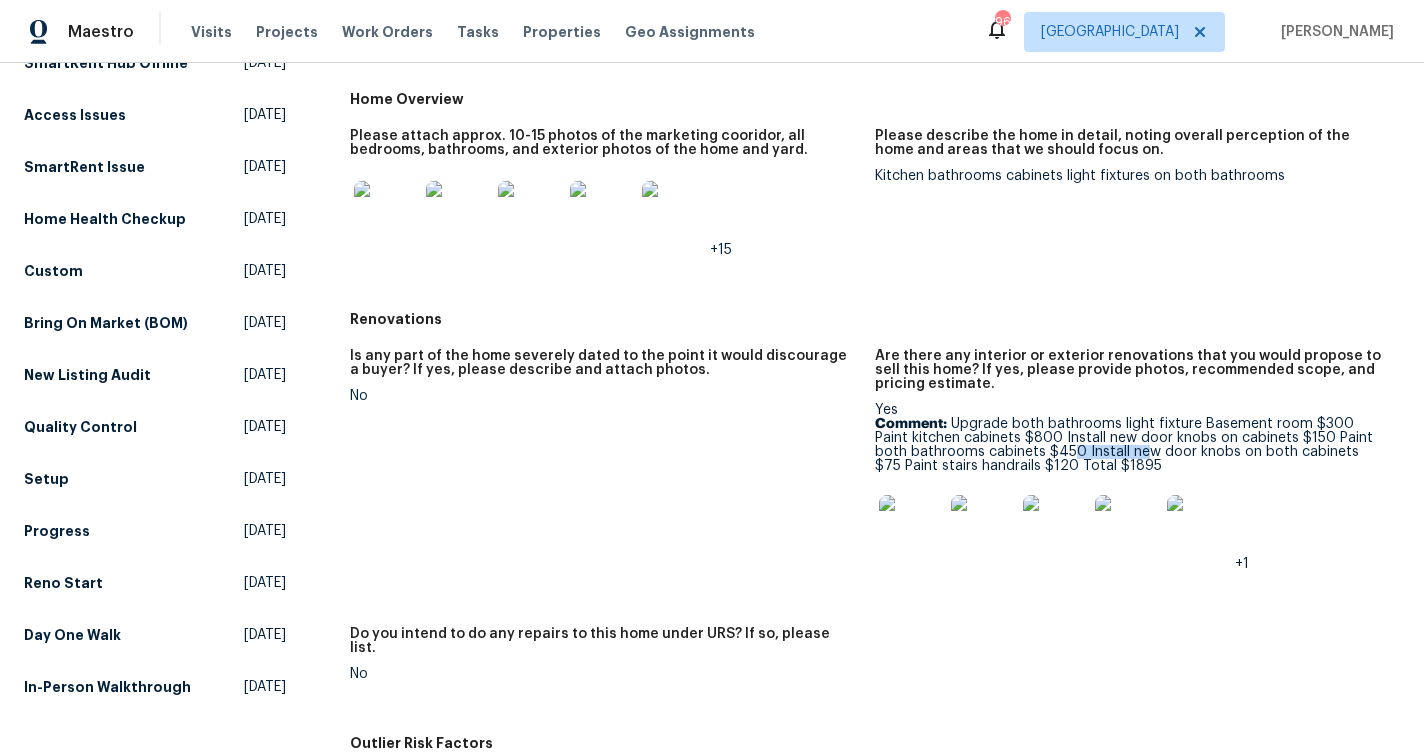 drag, startPoint x: 1037, startPoint y: 440, endPoint x: 1111, endPoint y: 443, distance: 74.06078 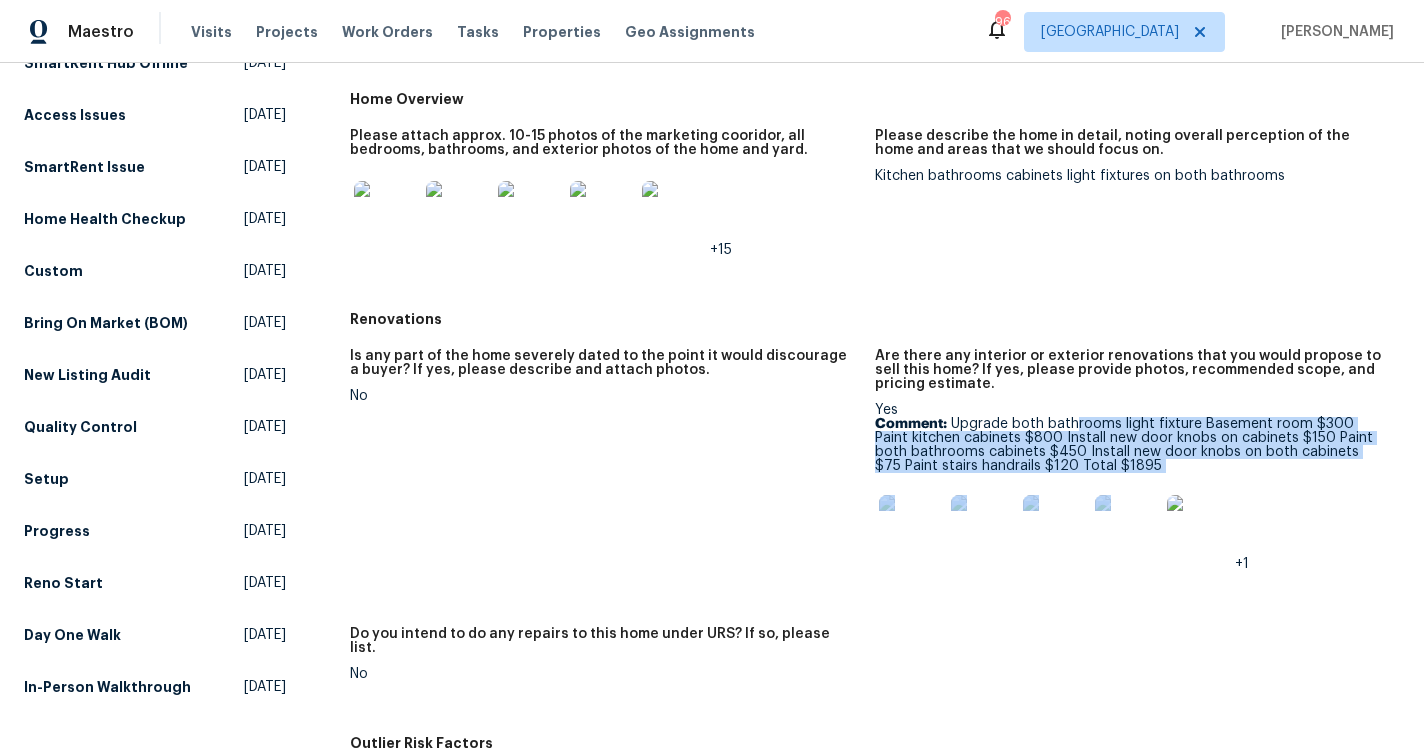 drag, startPoint x: 1075, startPoint y: 414, endPoint x: 1170, endPoint y: 480, distance: 115.67627 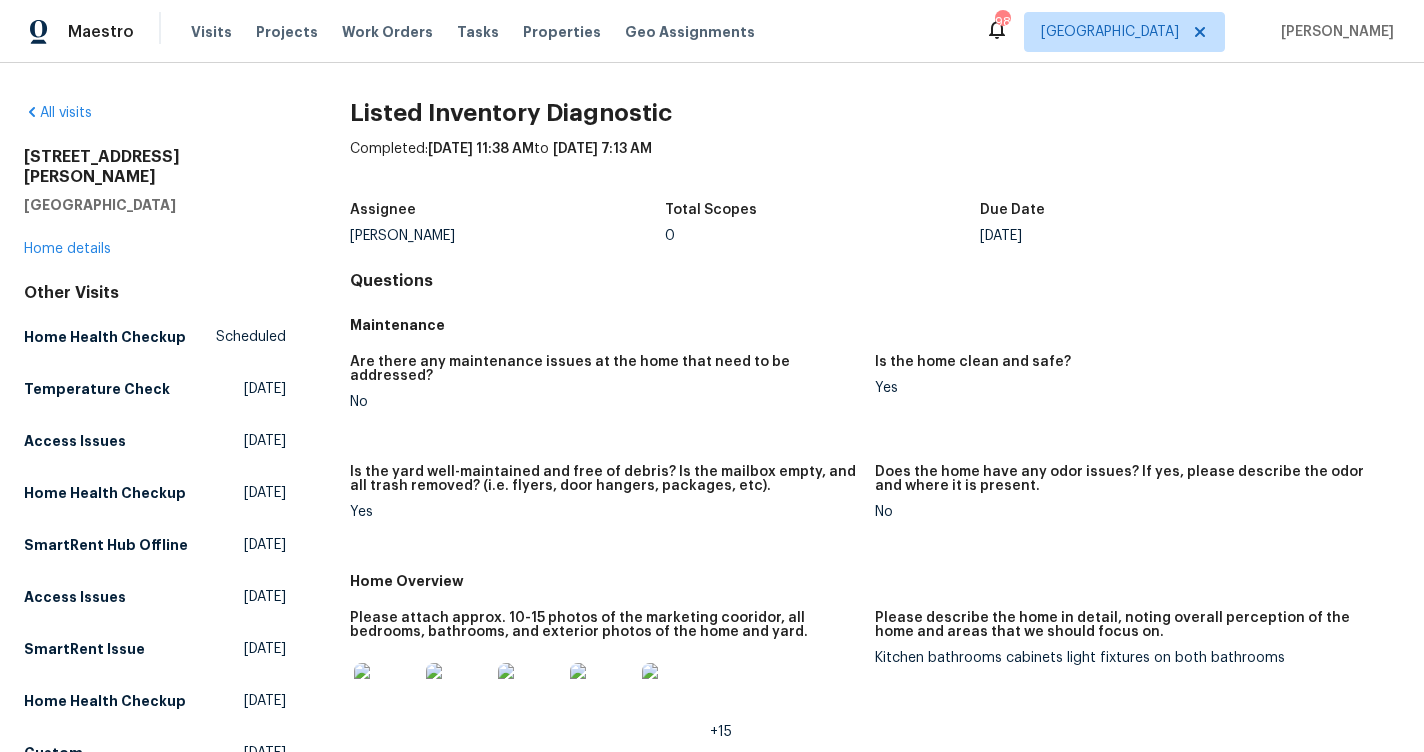 scroll, scrollTop: 0, scrollLeft: 0, axis: both 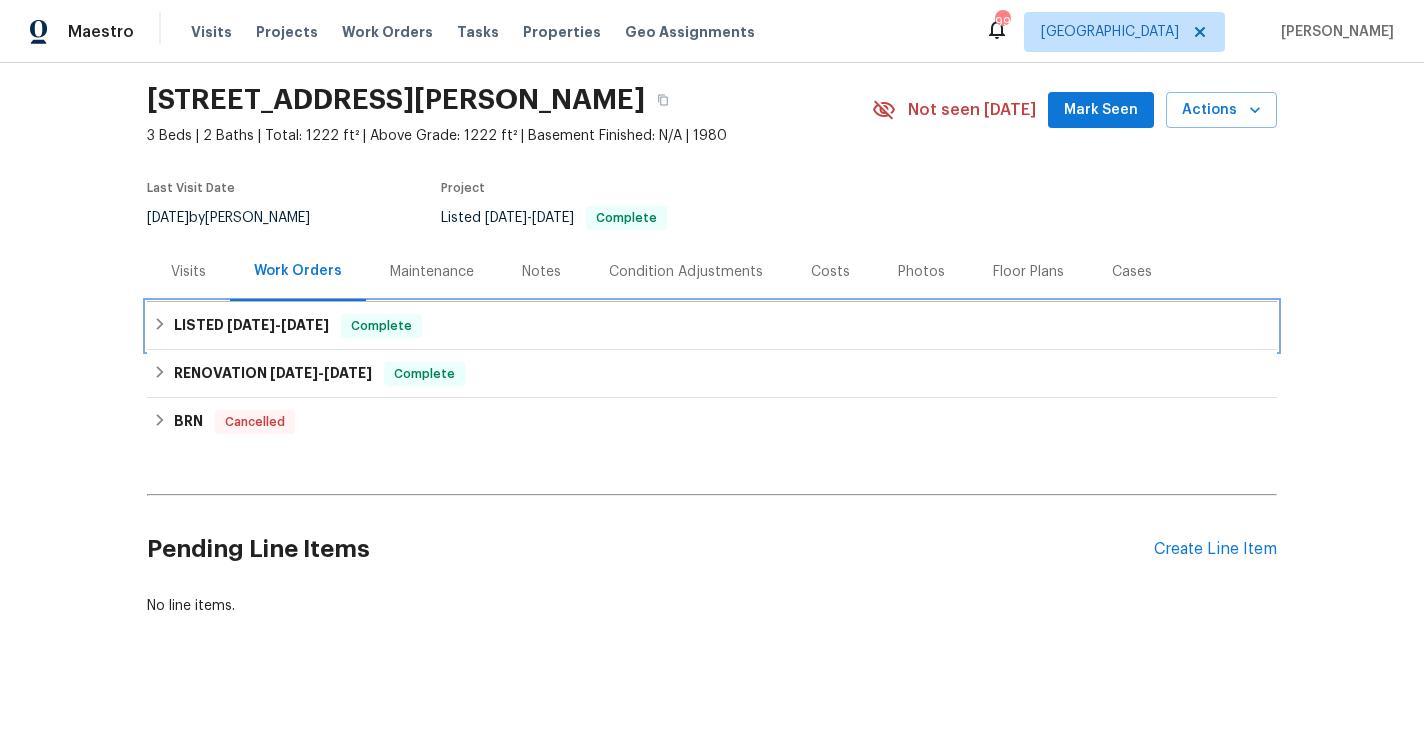 click on "5/19/25" at bounding box center (305, 325) 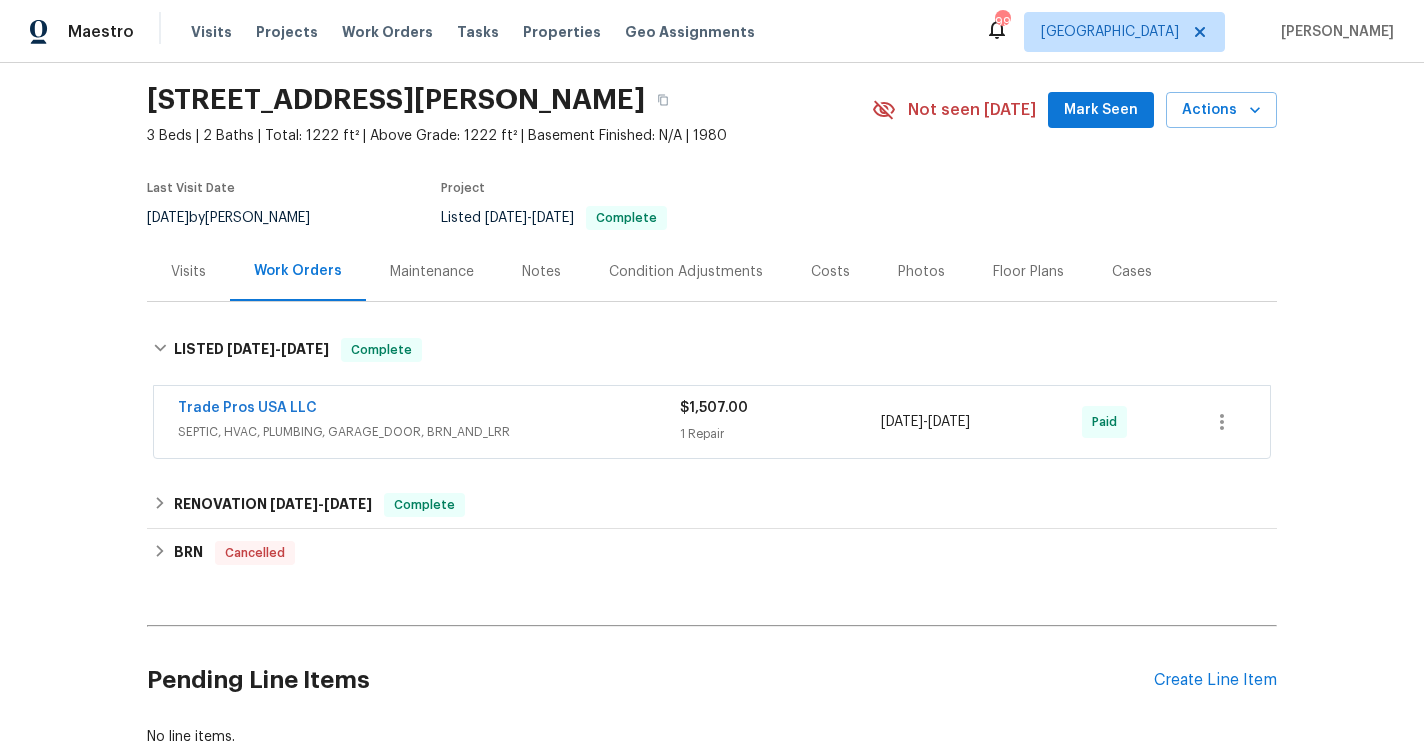 click on "SEPTIC, HVAC, PLUMBING, GARAGE_DOOR, BRN_AND_LRR" at bounding box center [429, 432] 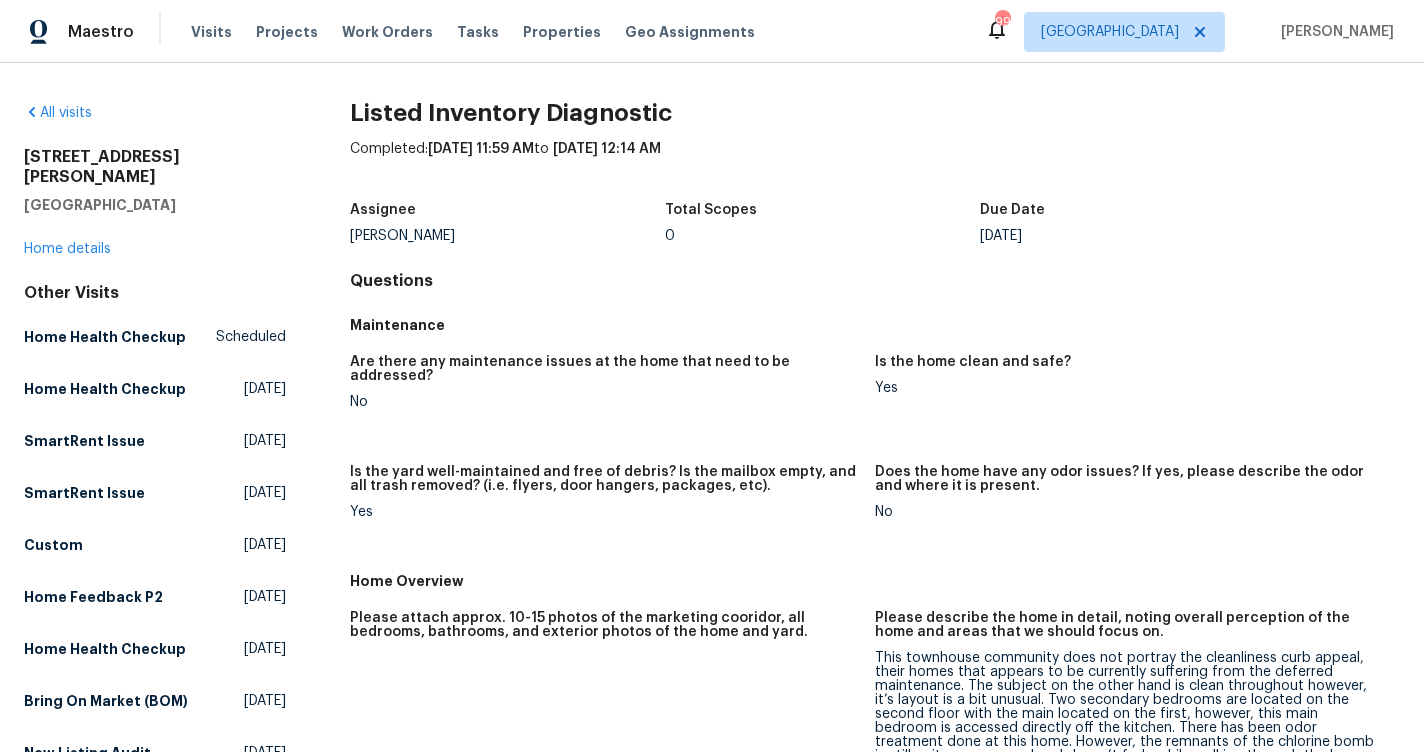 scroll, scrollTop: 0, scrollLeft: 0, axis: both 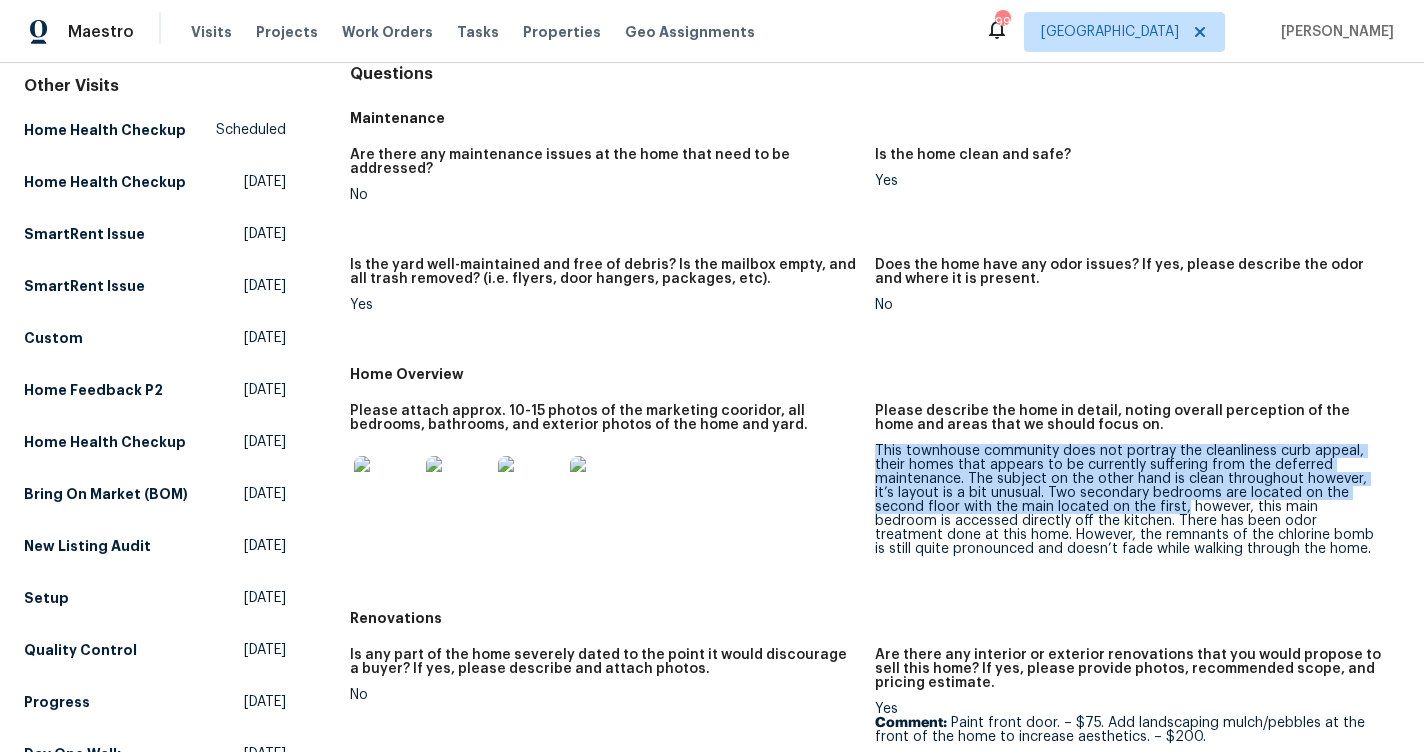 drag, startPoint x: 1128, startPoint y: 428, endPoint x: 1128, endPoint y: 492, distance: 64 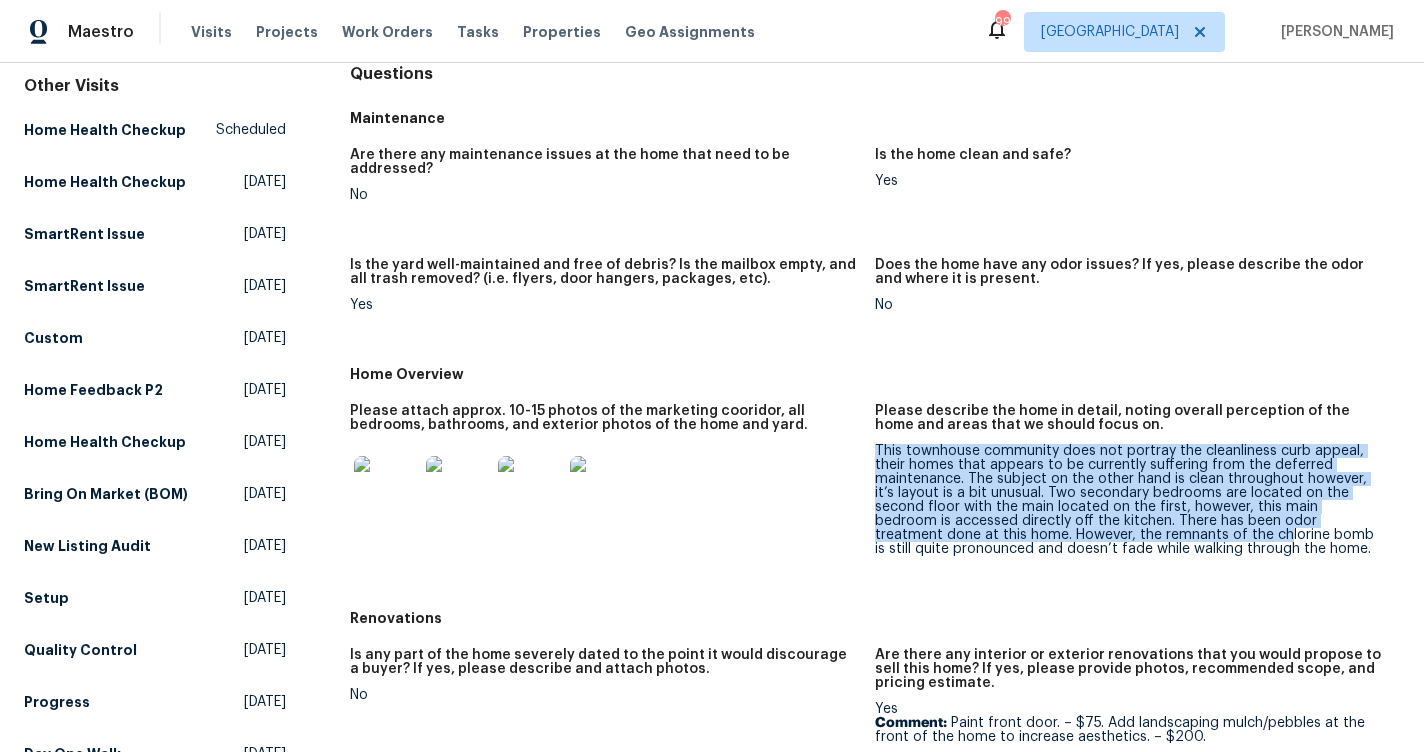 drag, startPoint x: 1132, startPoint y: 411, endPoint x: 1130, endPoint y: 525, distance: 114.01754 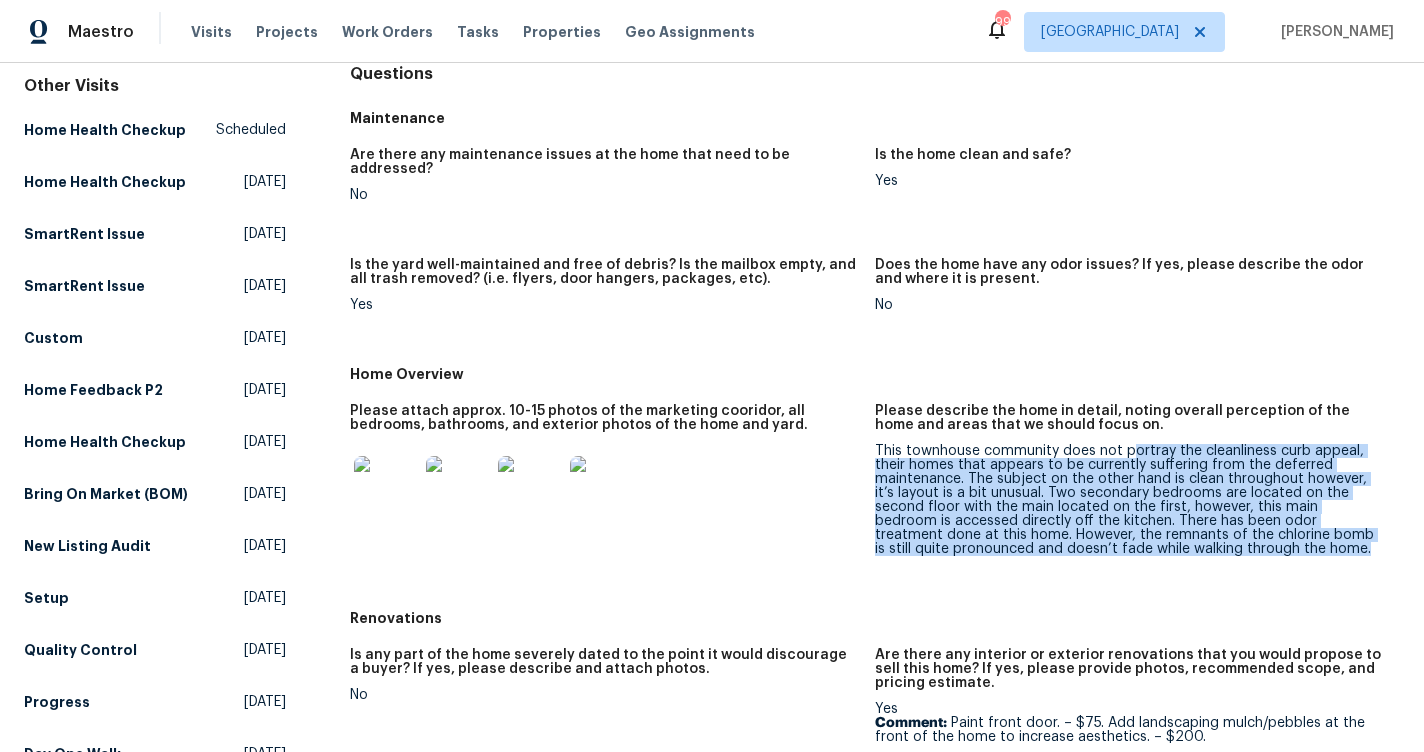 drag, startPoint x: 1133, startPoint y: 435, endPoint x: 1125, endPoint y: 555, distance: 120.26637 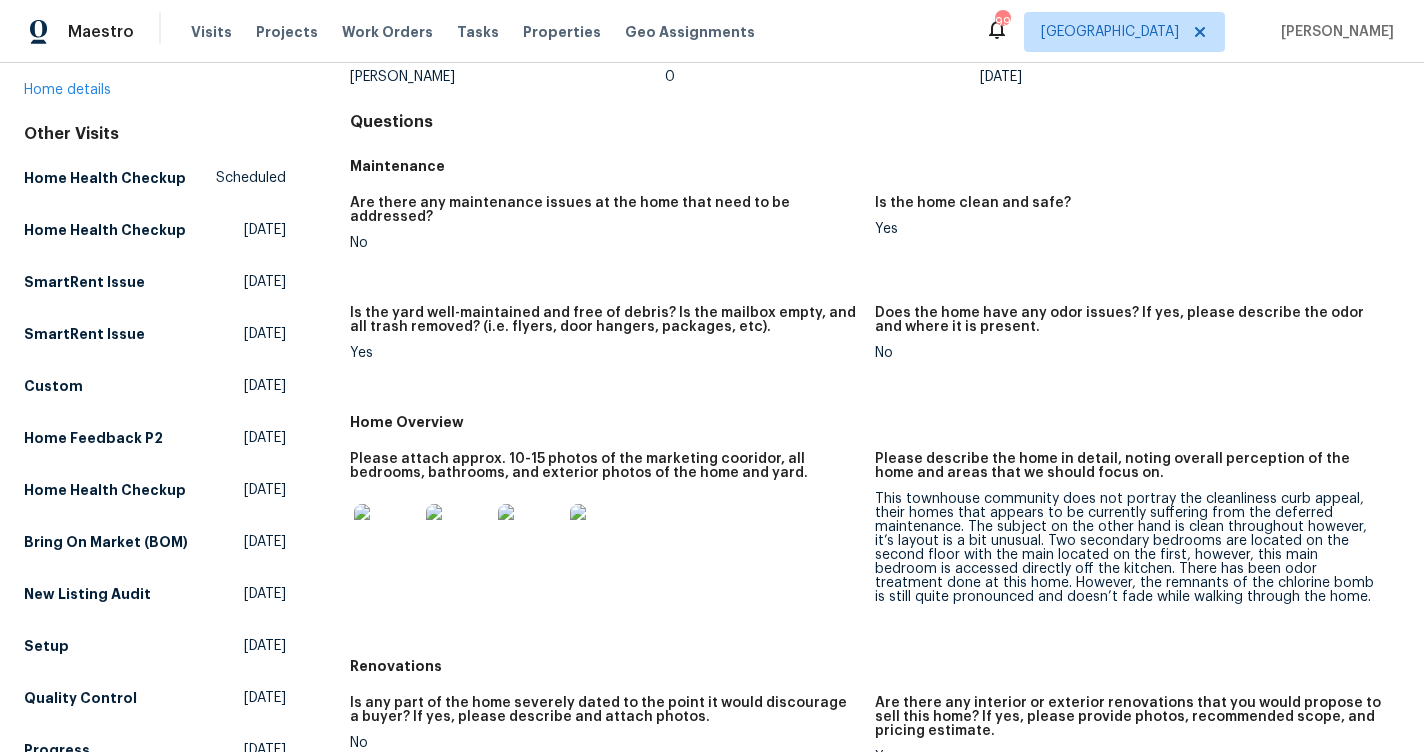 scroll, scrollTop: 0, scrollLeft: 0, axis: both 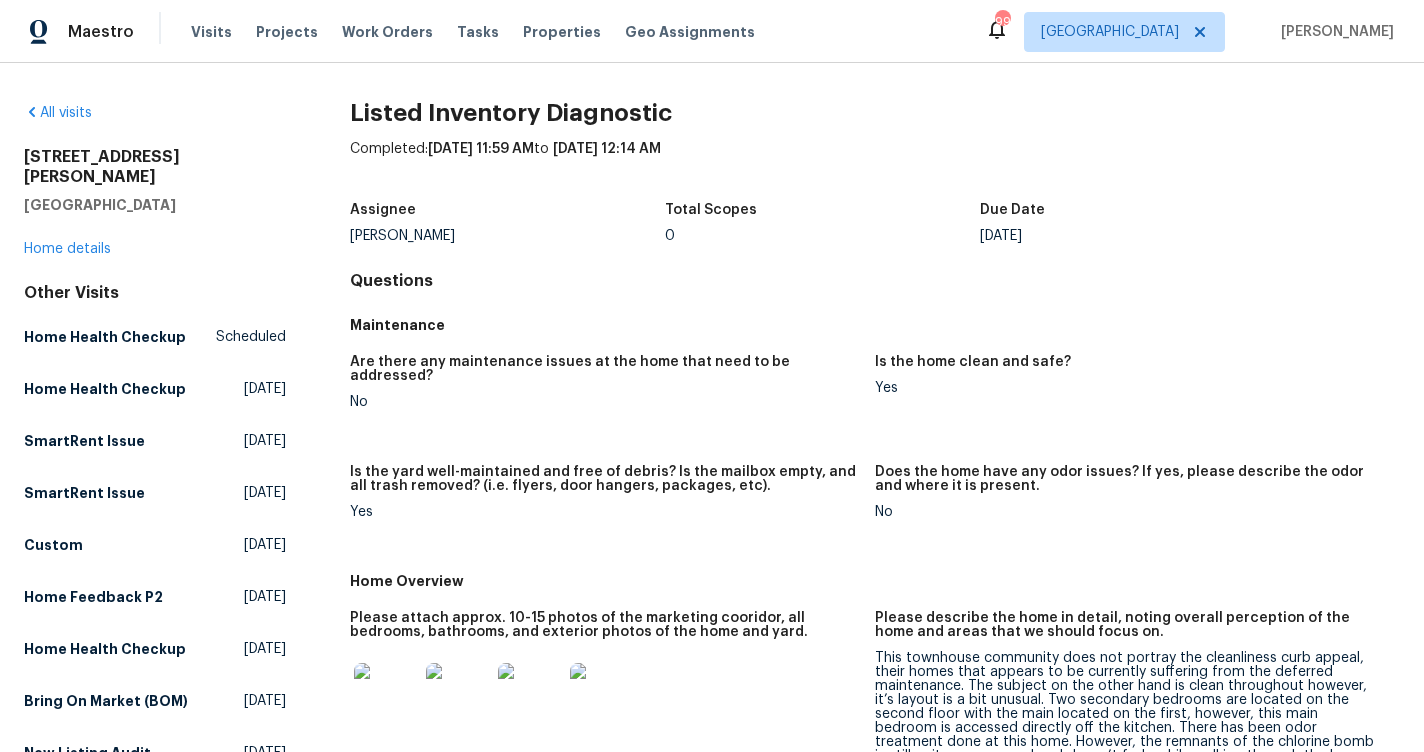 drag, startPoint x: 190, startPoint y: 179, endPoint x: 21, endPoint y: 156, distance: 170.5579 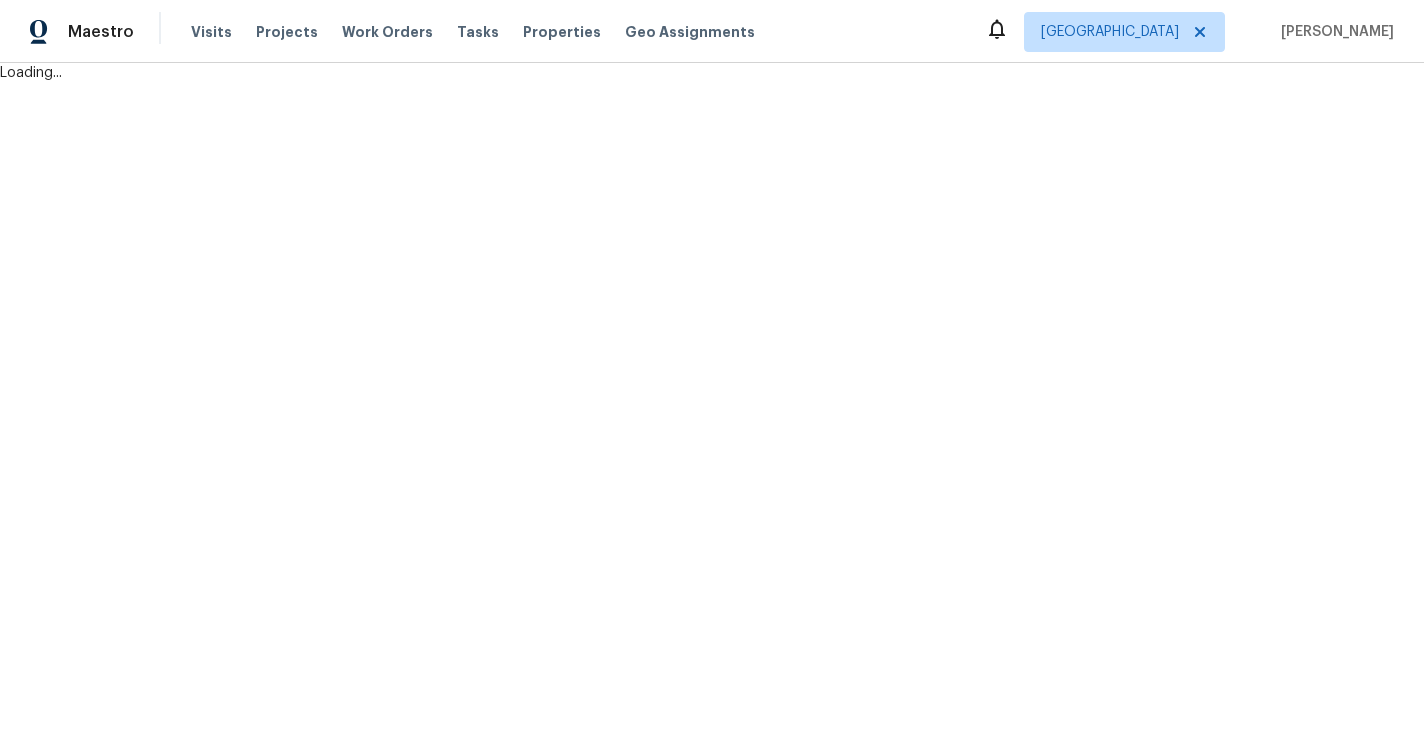 scroll, scrollTop: 0, scrollLeft: 0, axis: both 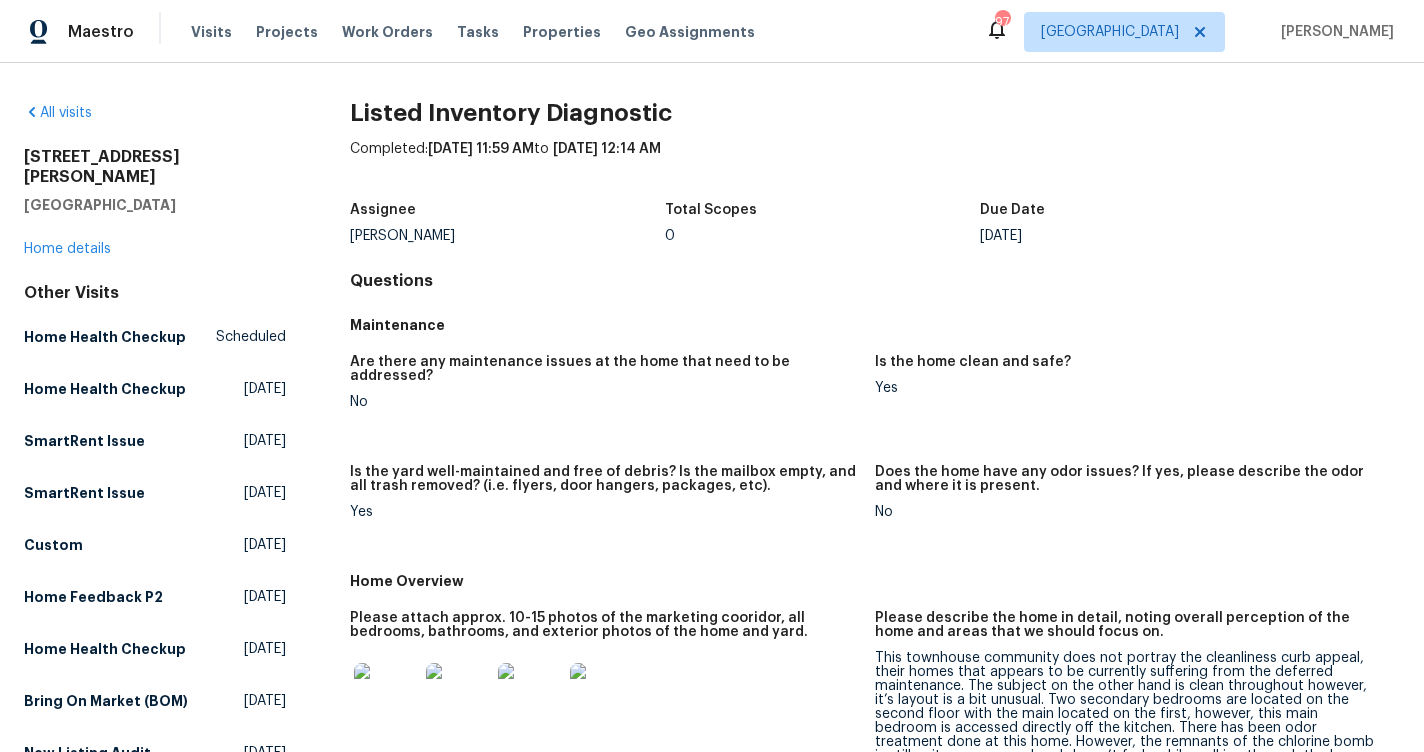 click on "All visits 59 Middlebrook Dr Cartersville, GA 30120 Home details Other Visits Home Health Checkup Scheduled Home Health Checkup Tue, Jul 08 2025 SmartRent Issue Tue, May 27 2025 SmartRent Issue Tue, May 27 2025 Custom Mon, May 12 2025 Home Feedback P2 Tue, May 06 2025 Home Health Checkup Mon, Apr 28 2025 Bring On Market (BOM) Mon, Feb 10 2025 New Listing Audit Thu, Dec 19 2024 Setup Sat, Dec 07 2024 Quality Control Sat, Dec 07 2024 Progress Wed, Dec 04 2024 Day One Walk Mon, Dec 02 2024 Diligence Thu, Nov 14 2024 Listed Inventory Diagnostic Completed:  6/13/2025, 11:59 AM  to   6/13/2025, 12:14 AM Assignee Kenroy Hoilett Total Scopes 0 Due Date Fri, Jun 13 Questions Maintenance Are there any maintenance issues at the home that need to be addressed? No Is the home clean and safe? Yes Is the yard well-maintained and free of debris? Is the mailbox empty, and all trash removed? (i.e. flyers, door hangers, packages, etc). Yes No Home Overview Renovations No Yes Comment:   No Outlier Risk Factors No No Yes Comment:" at bounding box center [712, 407] 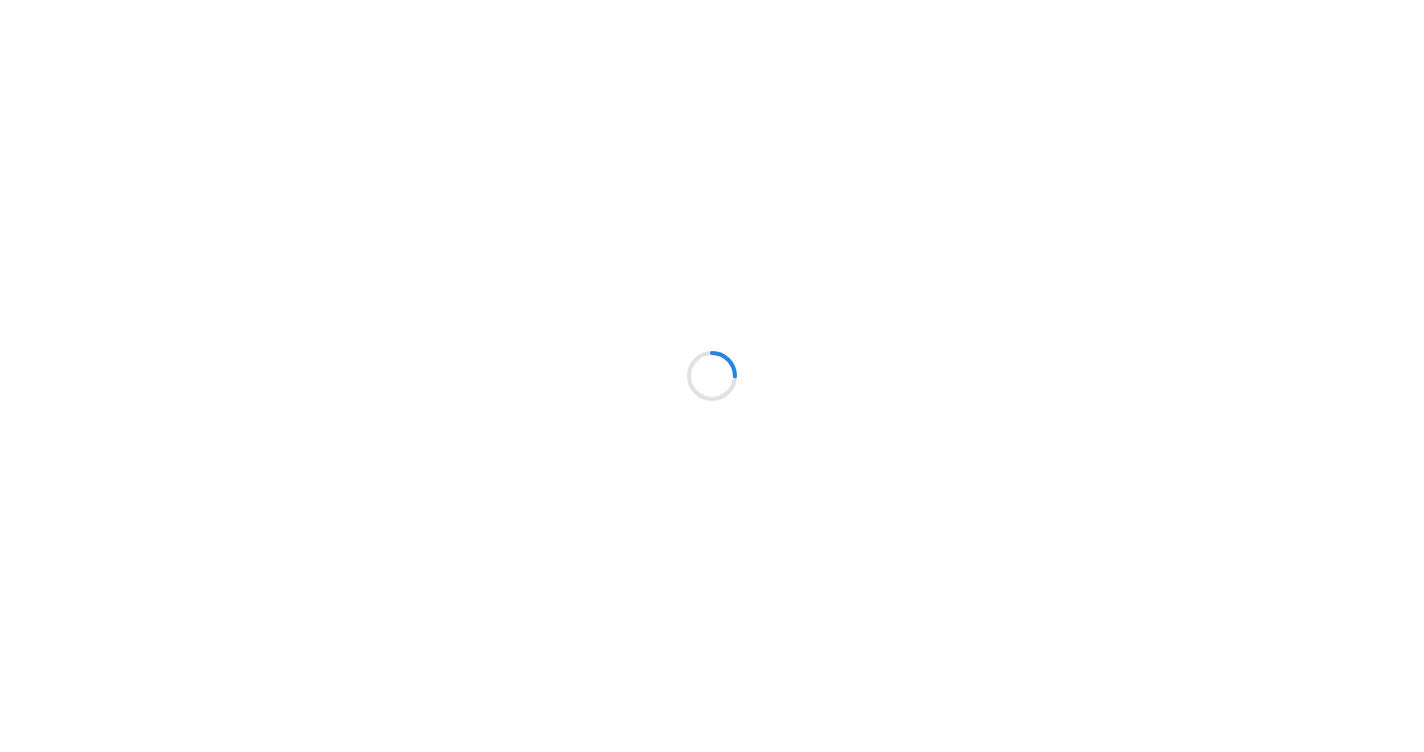 scroll, scrollTop: 0, scrollLeft: 0, axis: both 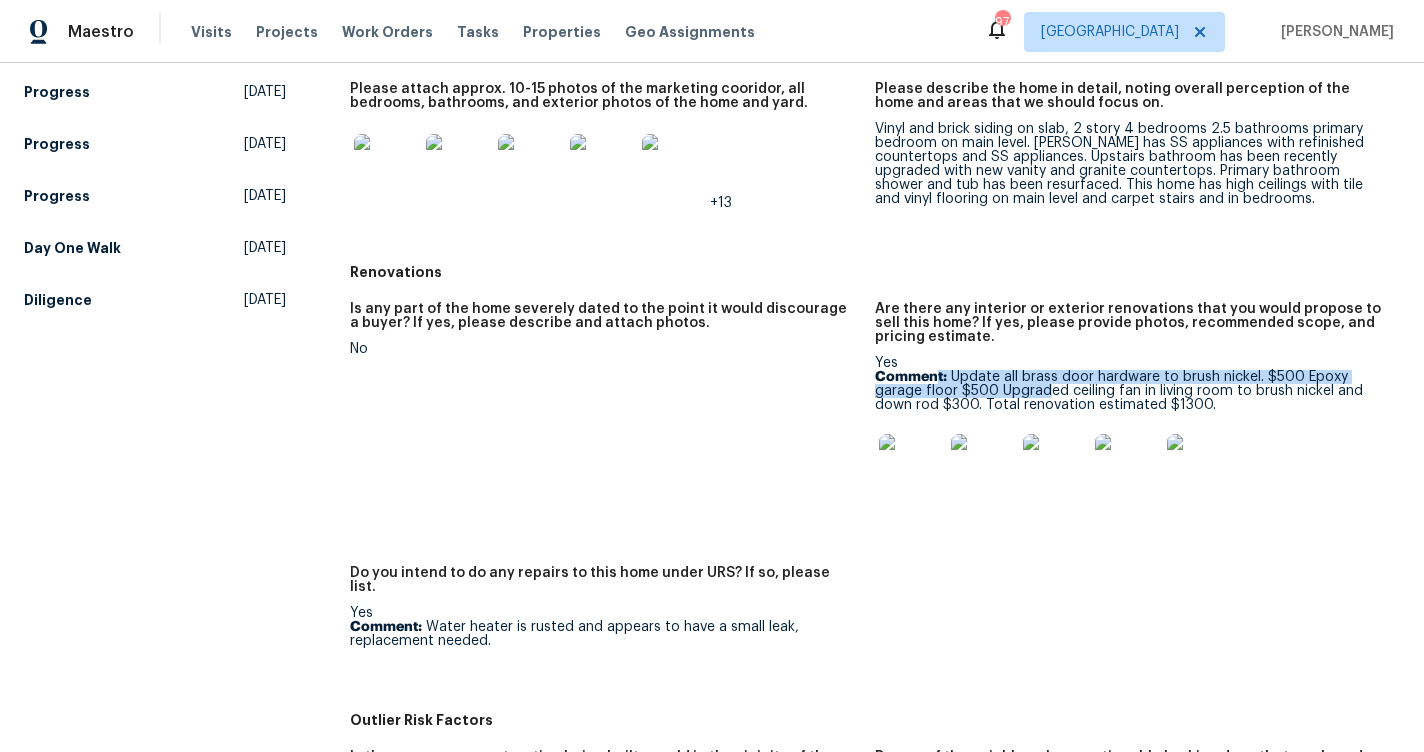 drag, startPoint x: 936, startPoint y: 366, endPoint x: 1043, endPoint y: 377, distance: 107.563934 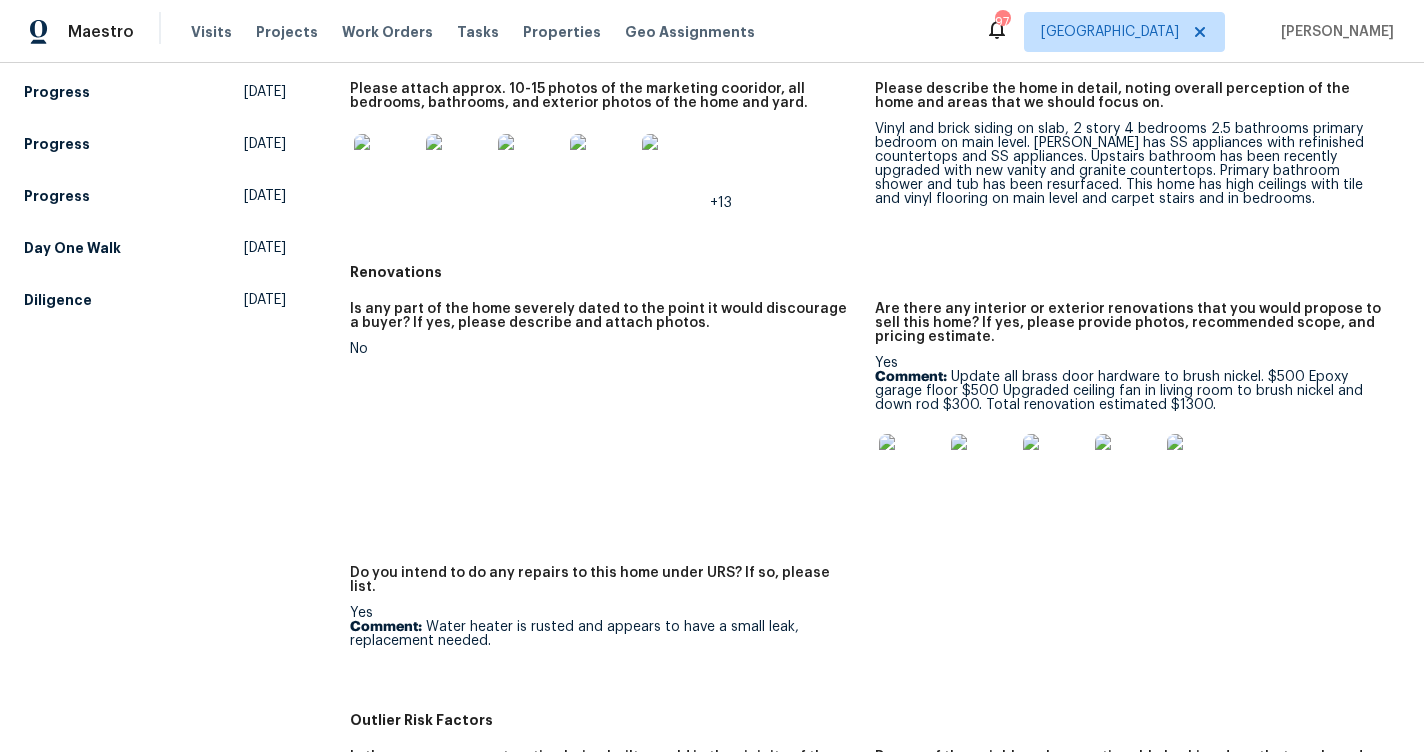 click at bounding box center (911, 466) 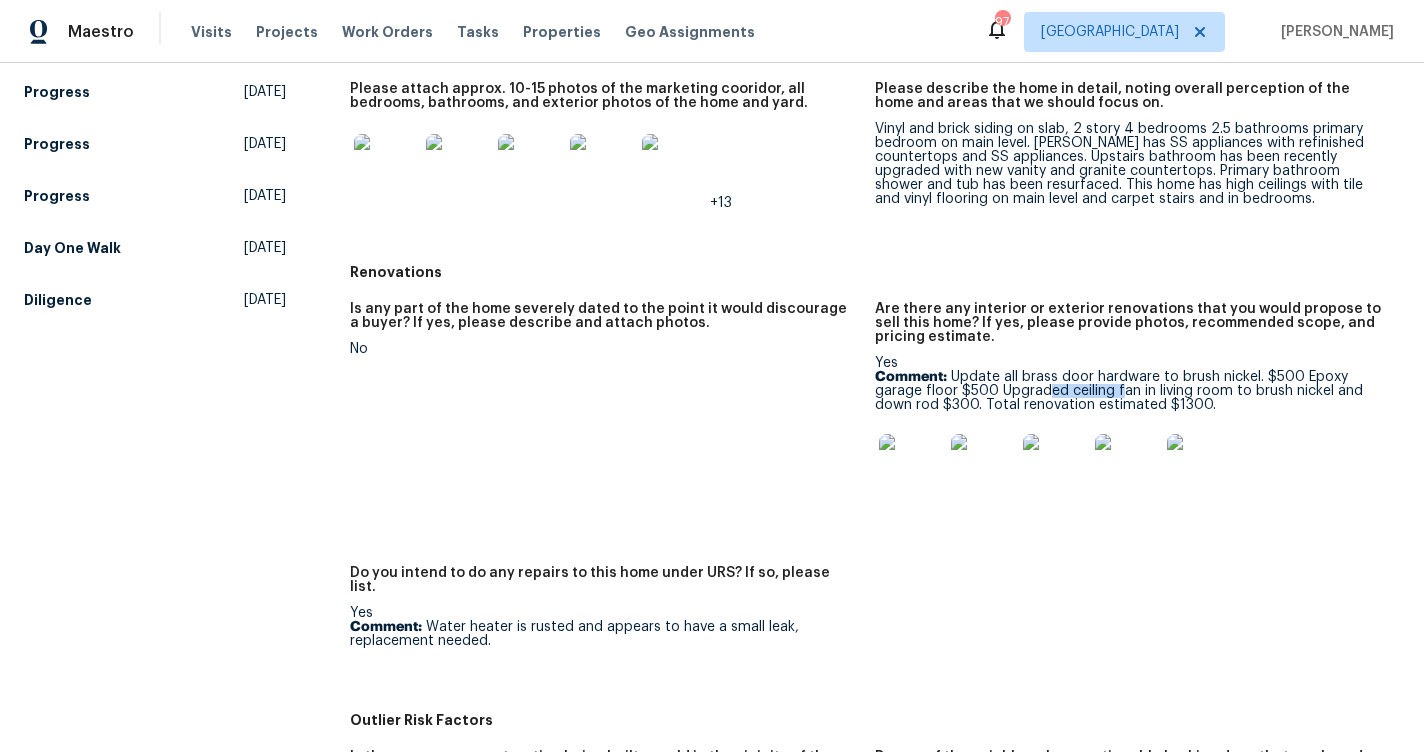 drag, startPoint x: 1044, startPoint y: 382, endPoint x: 1123, endPoint y: 379, distance: 79.05694 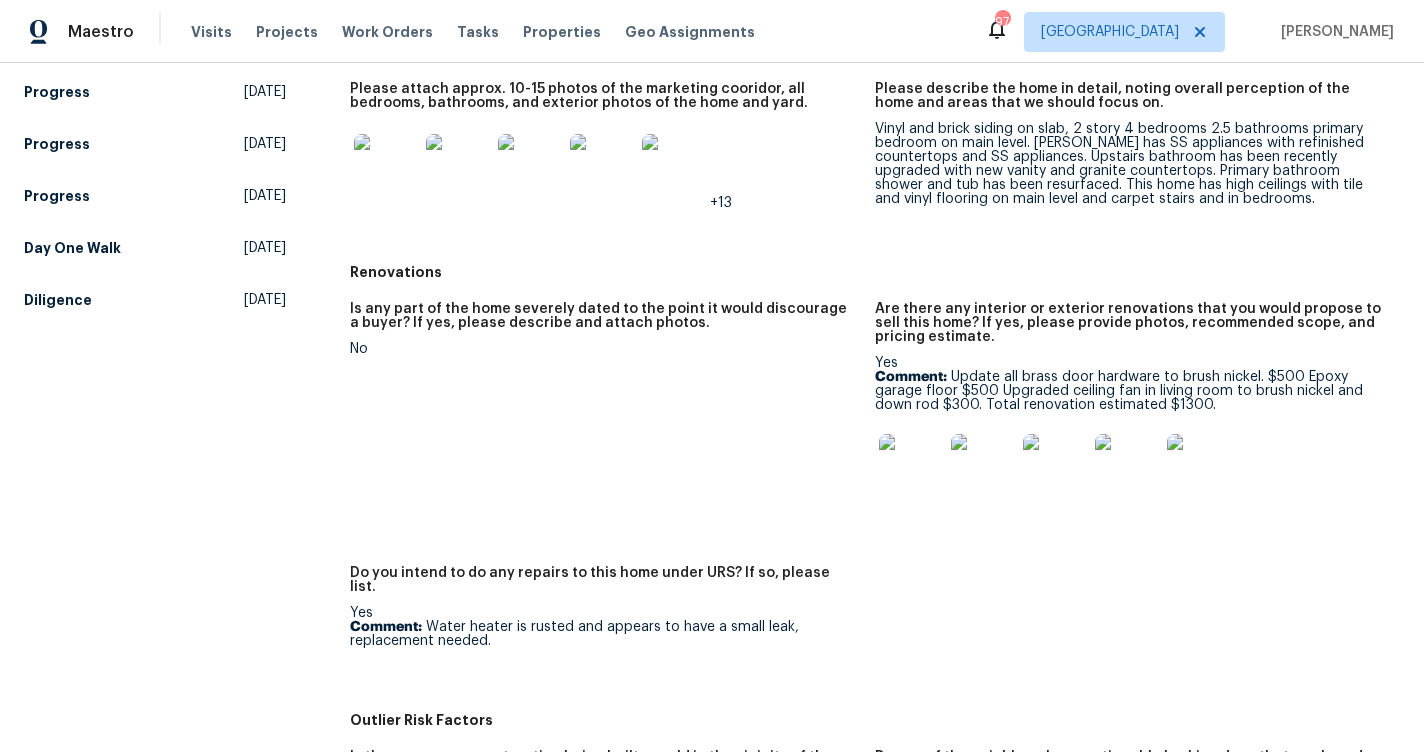 scroll, scrollTop: 0, scrollLeft: 0, axis: both 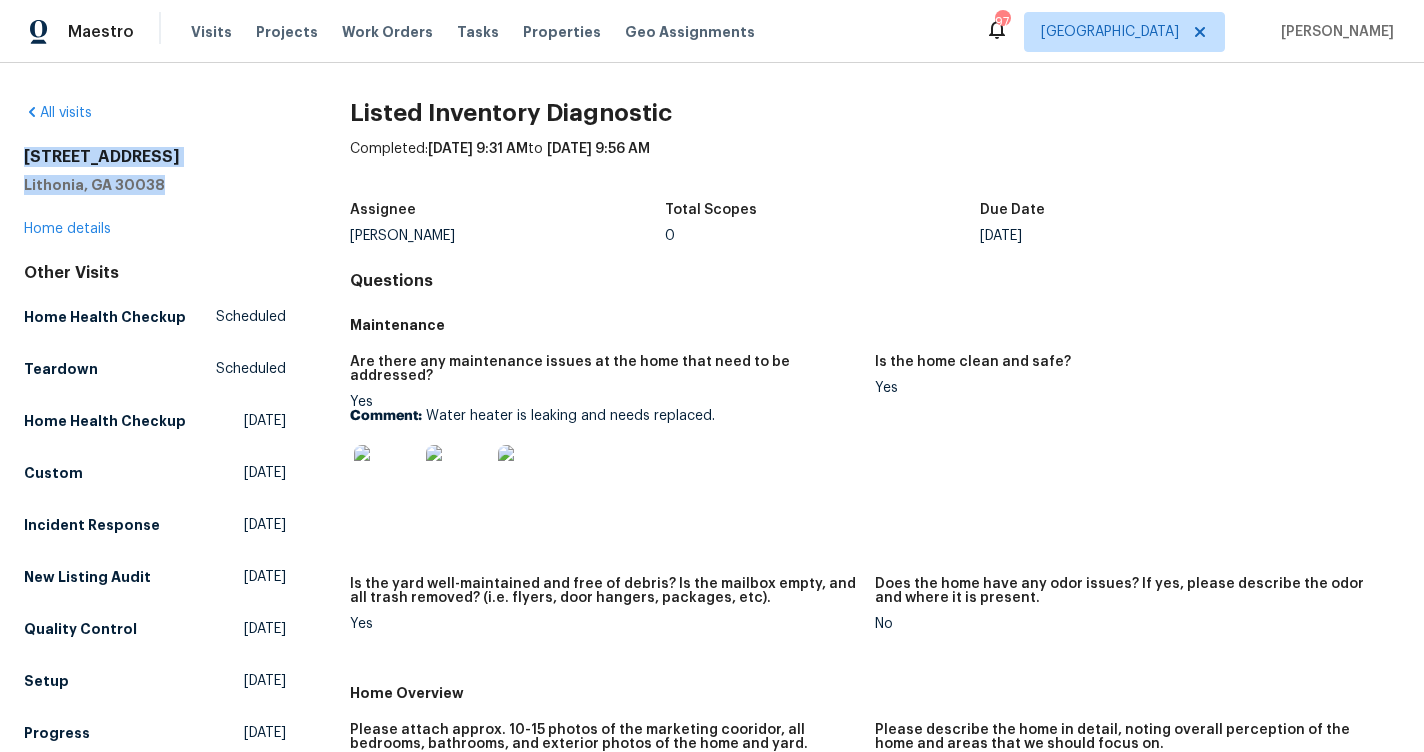 drag, startPoint x: 166, startPoint y: 175, endPoint x: 20, endPoint y: 152, distance: 147.80054 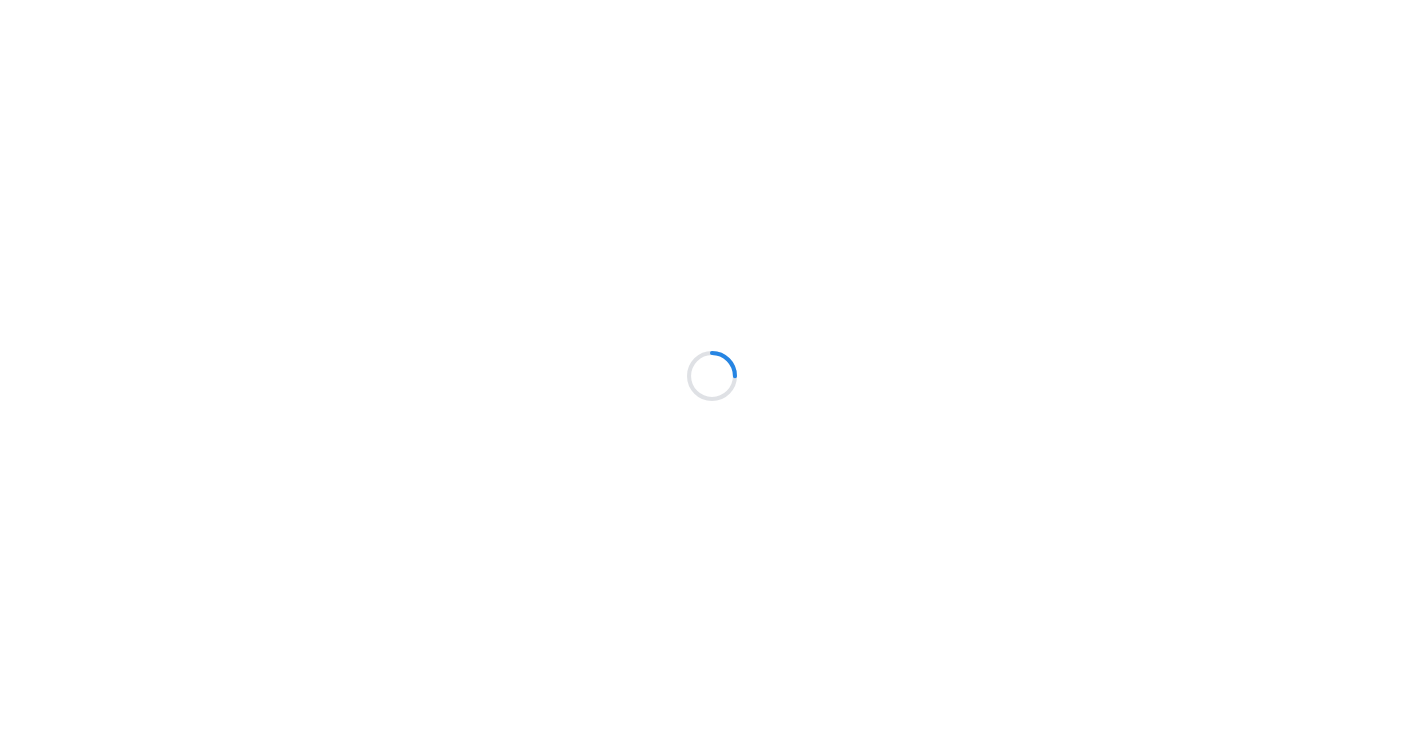 scroll, scrollTop: 0, scrollLeft: 0, axis: both 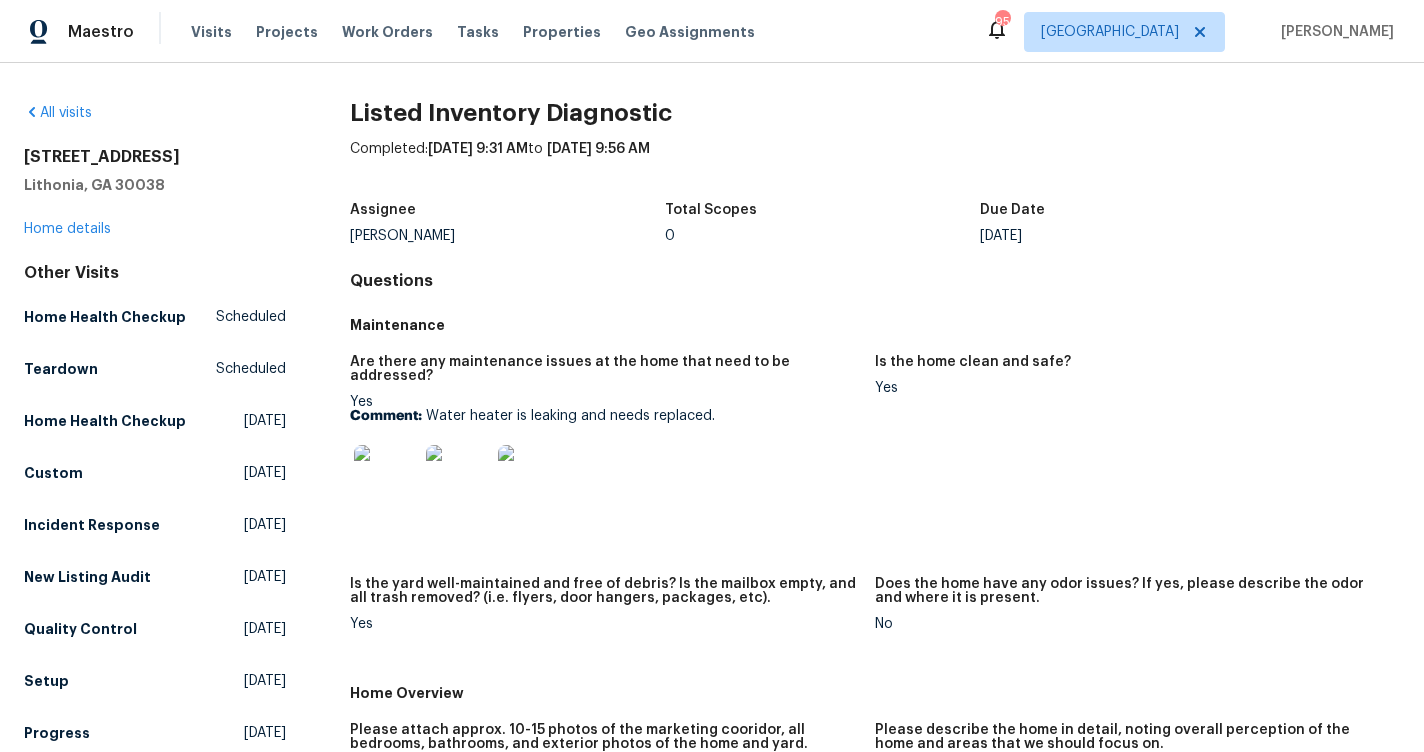 click on "Completed:  [DATE] 9:31 AM  to   [DATE] 9:56 AM" at bounding box center (875, 165) 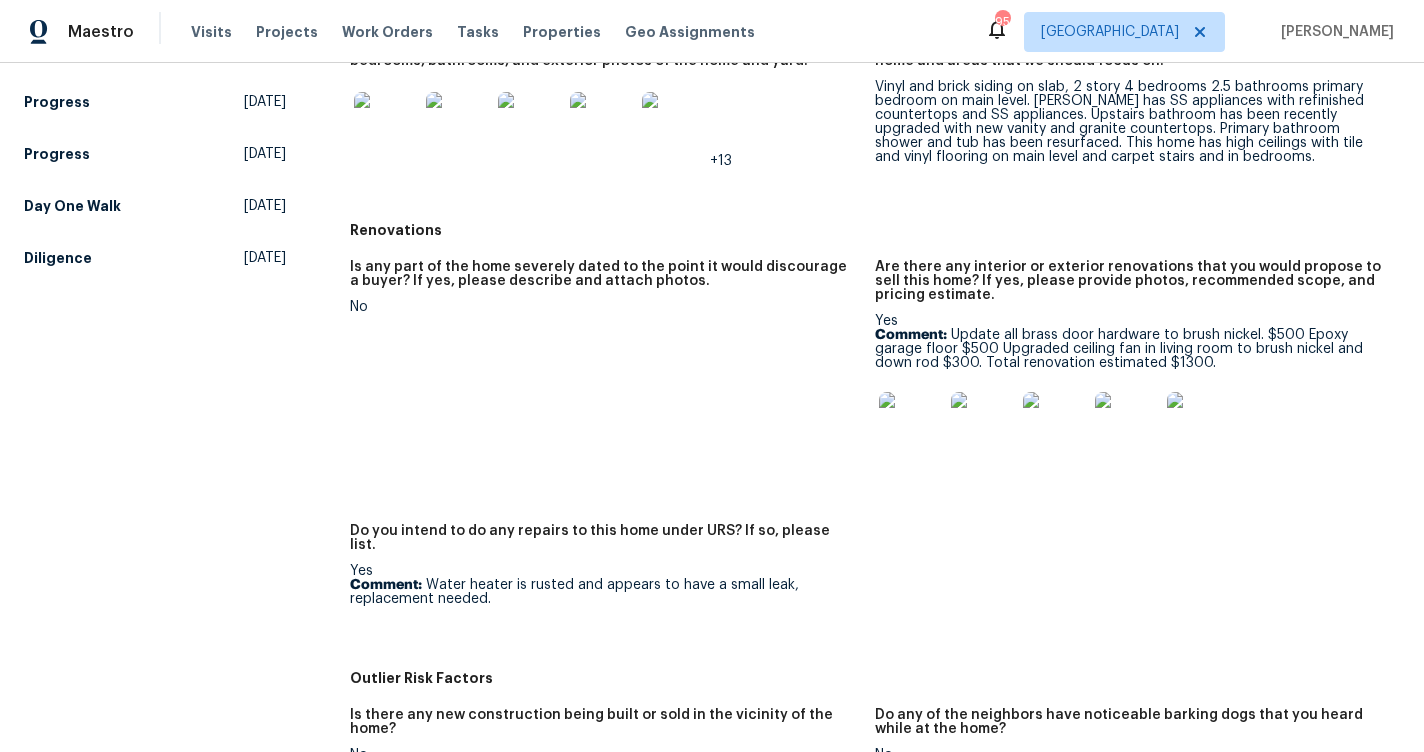 scroll, scrollTop: 0, scrollLeft: 0, axis: both 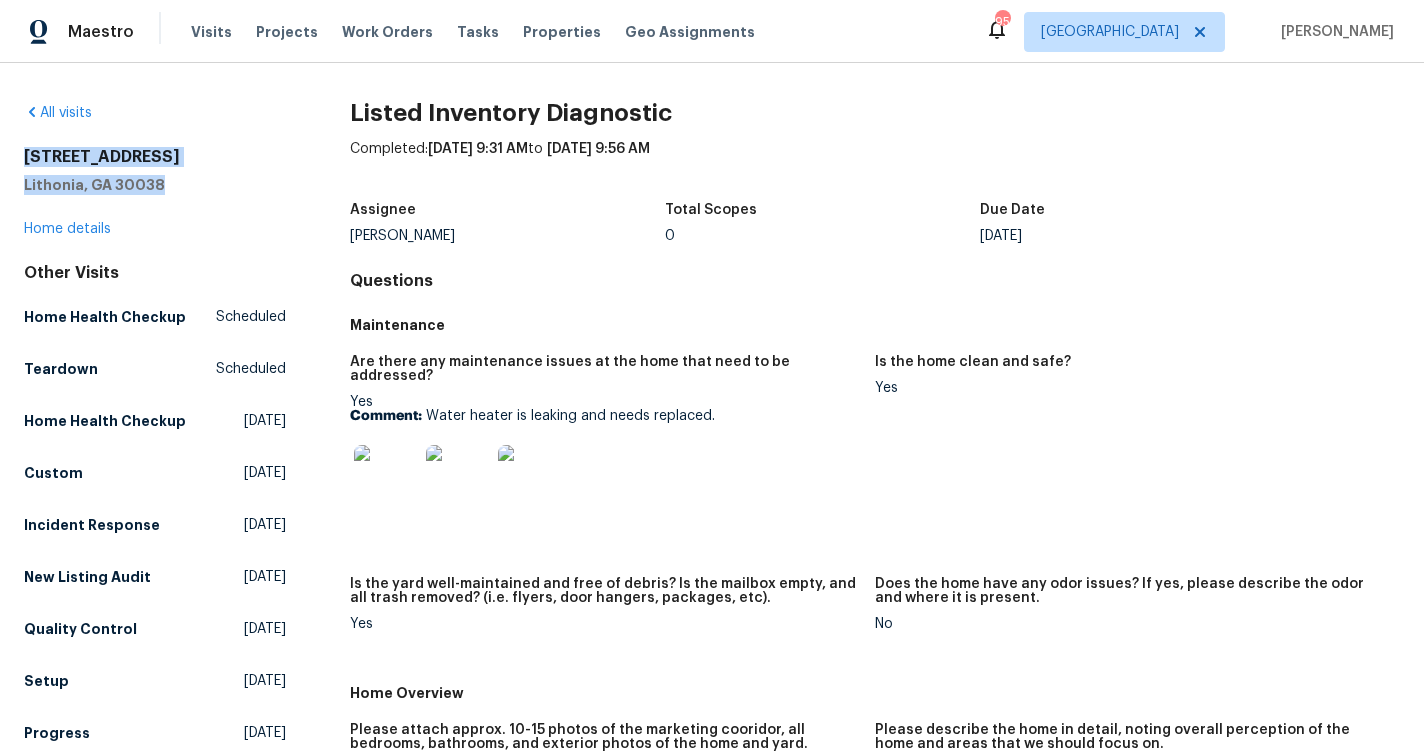 drag, startPoint x: 184, startPoint y: 190, endPoint x: 16, endPoint y: 161, distance: 170.4846 